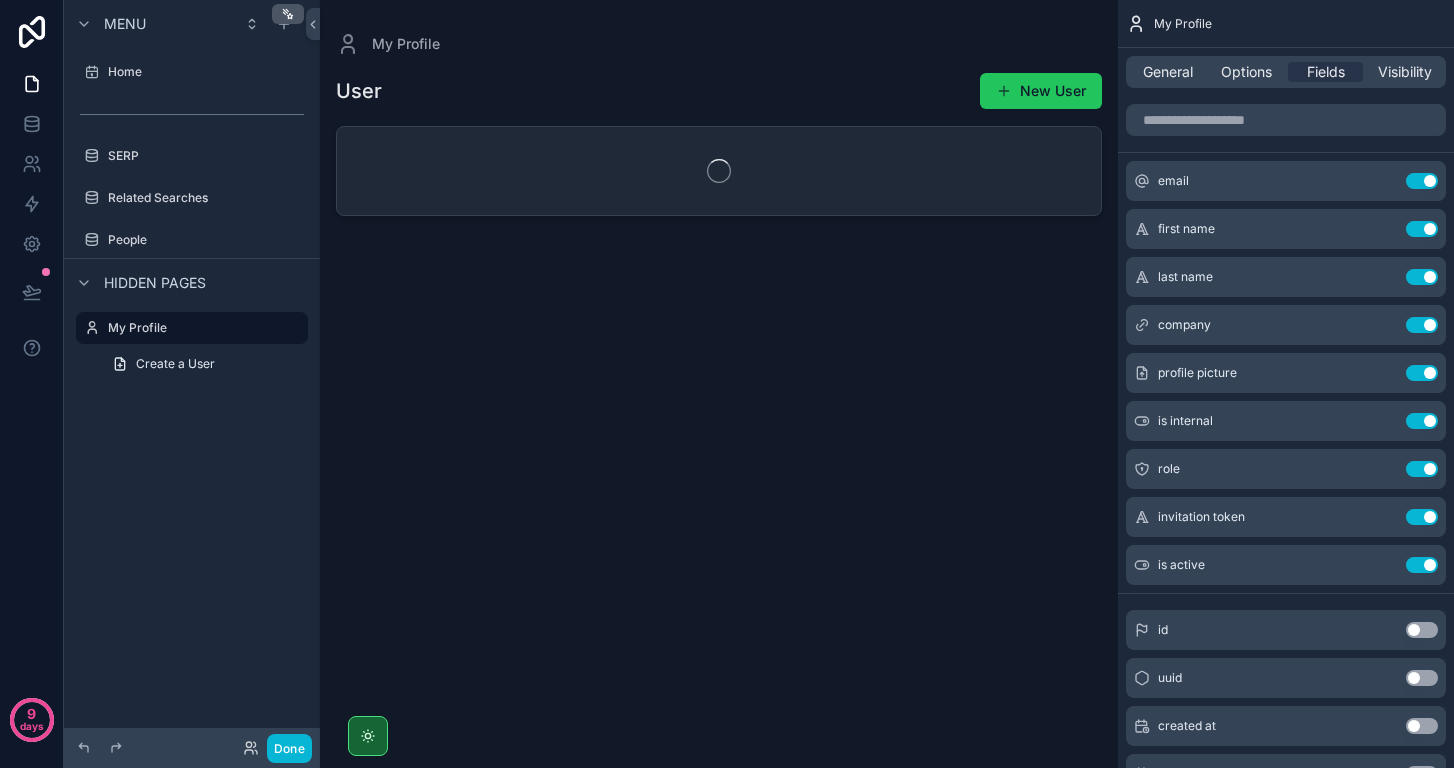scroll, scrollTop: 0, scrollLeft: 0, axis: both 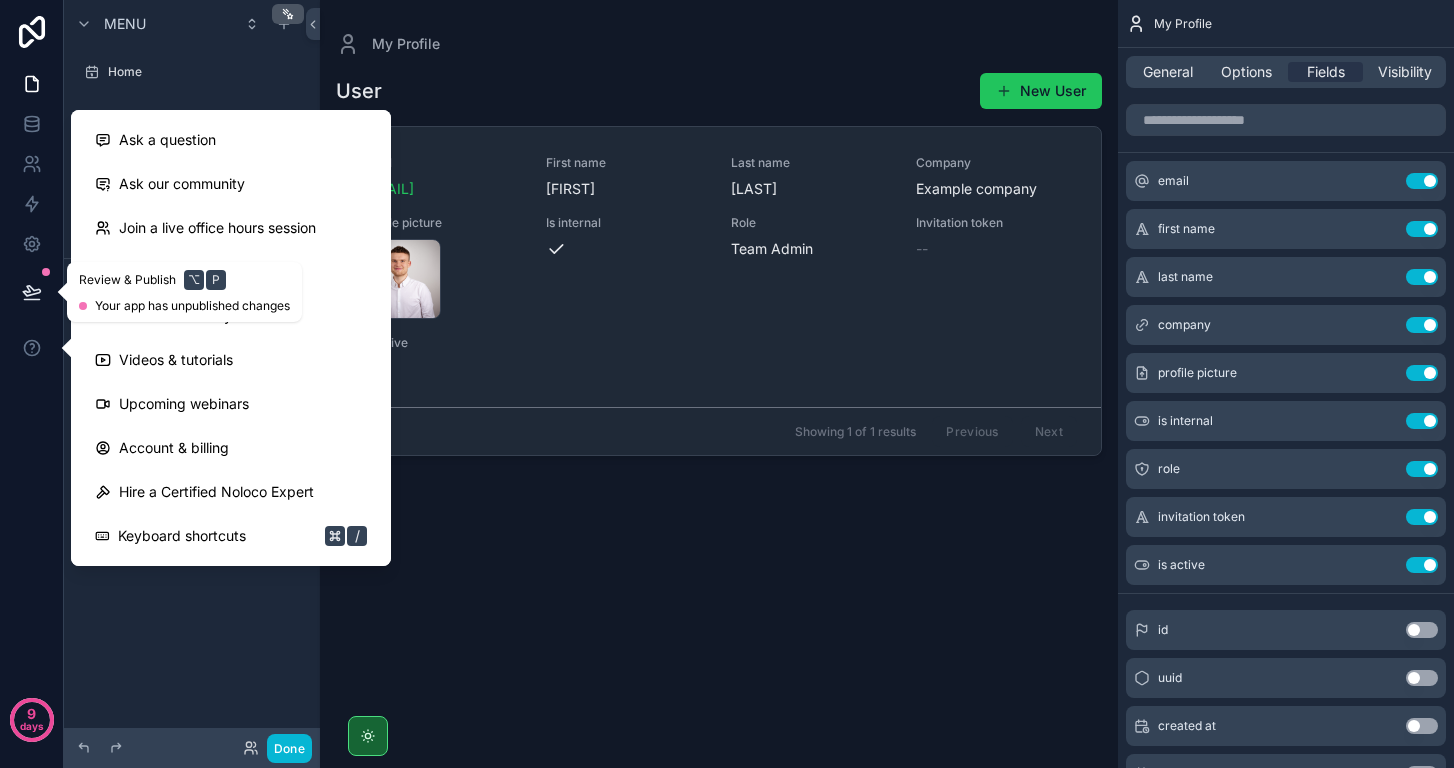 click at bounding box center [32, 292] 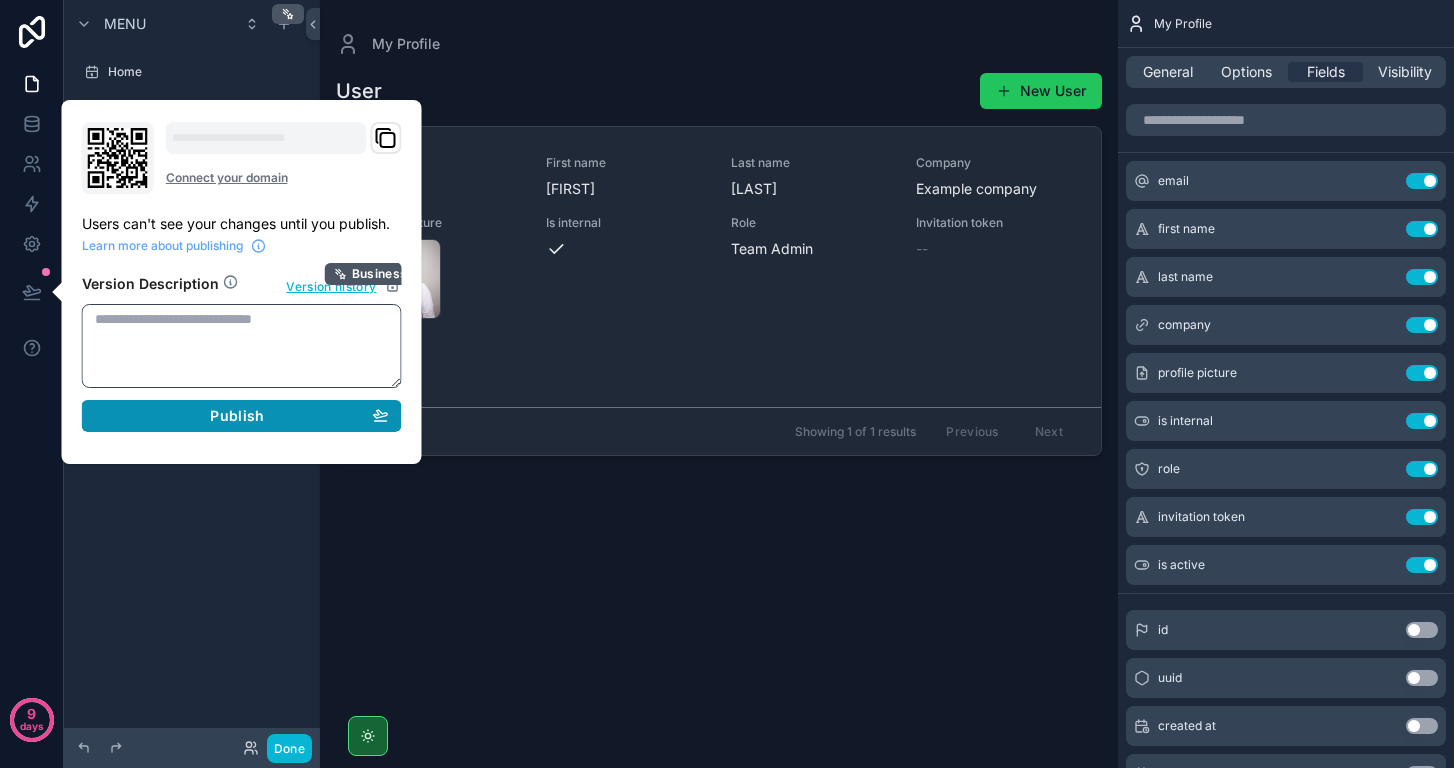 click on "Publish" at bounding box center (242, 416) 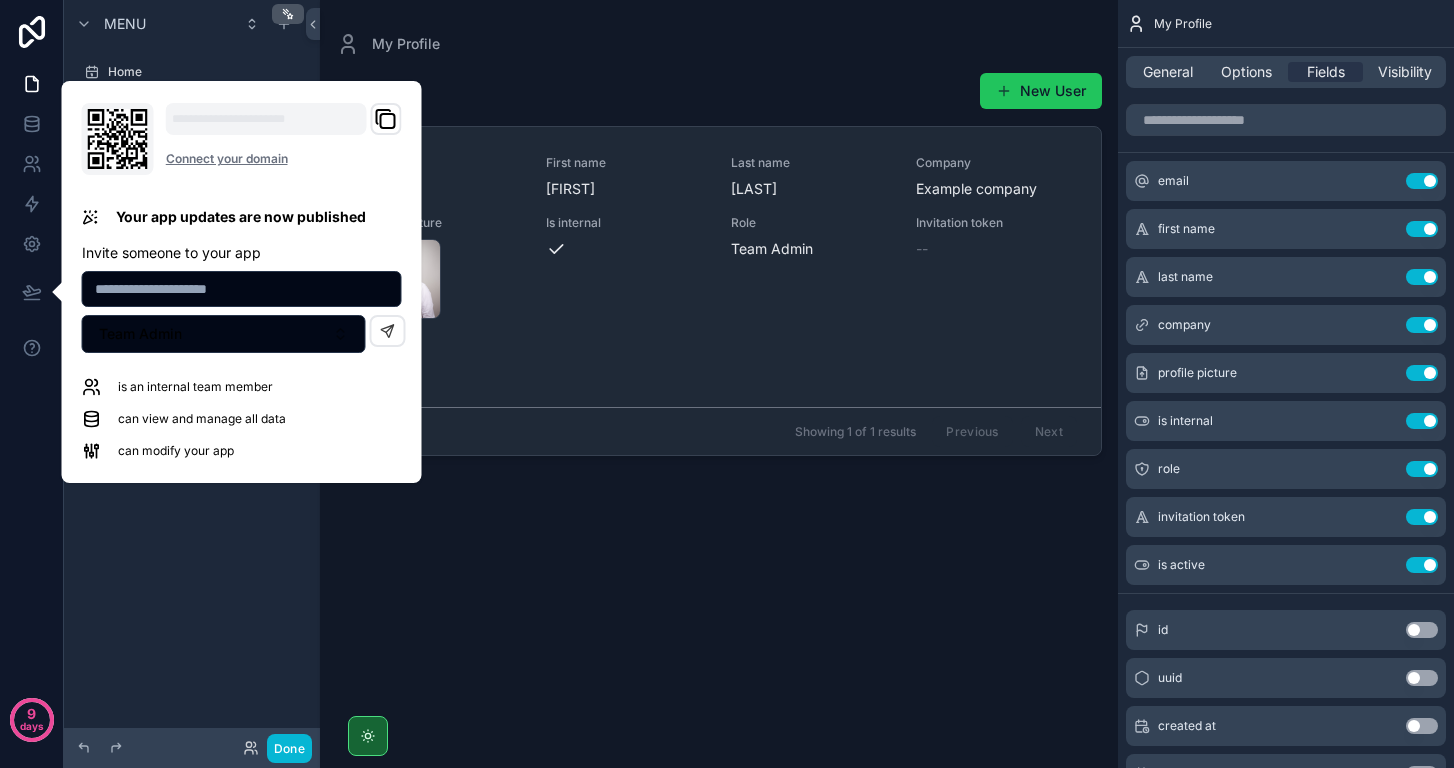 click on "is an internal team member" at bounding box center (195, 387) 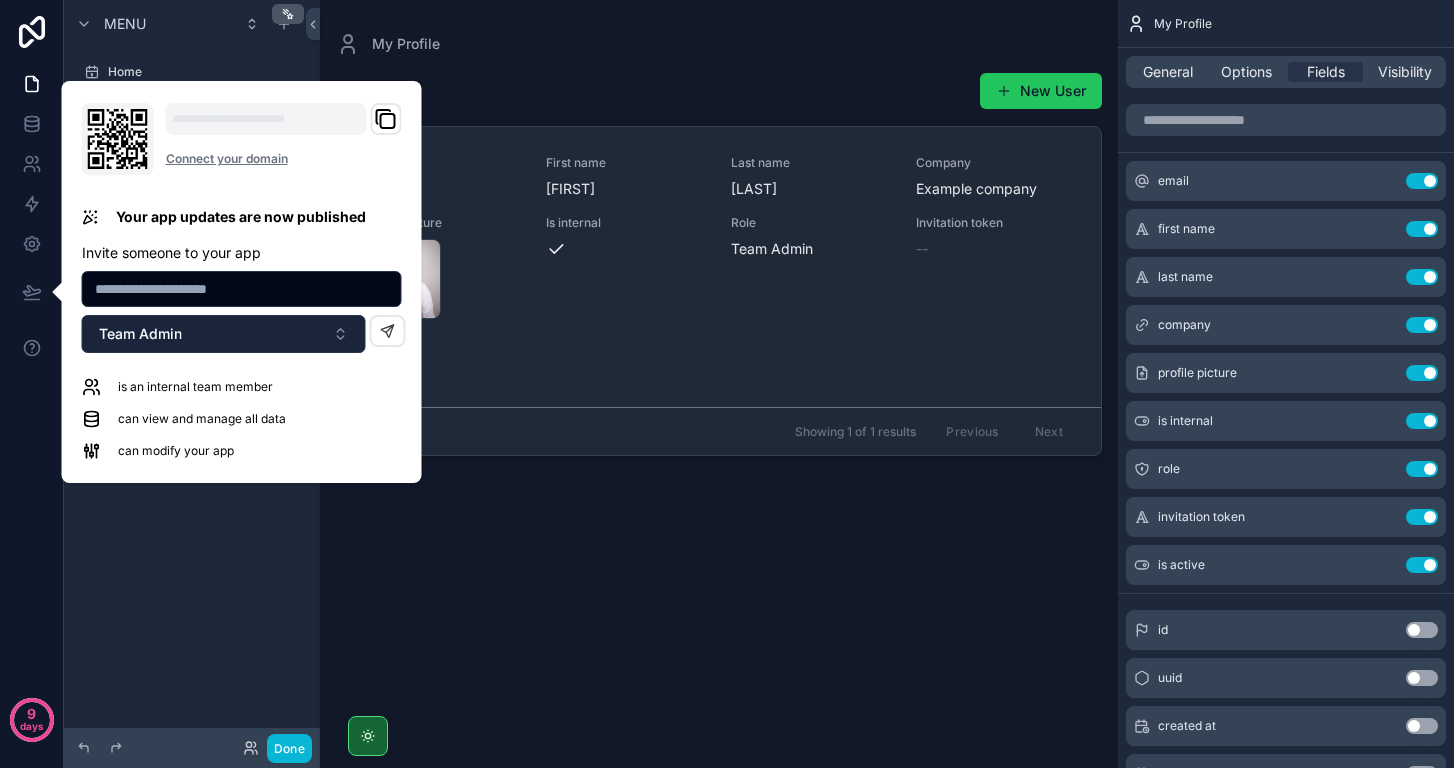 click on "Team Admin" at bounding box center (140, 334) 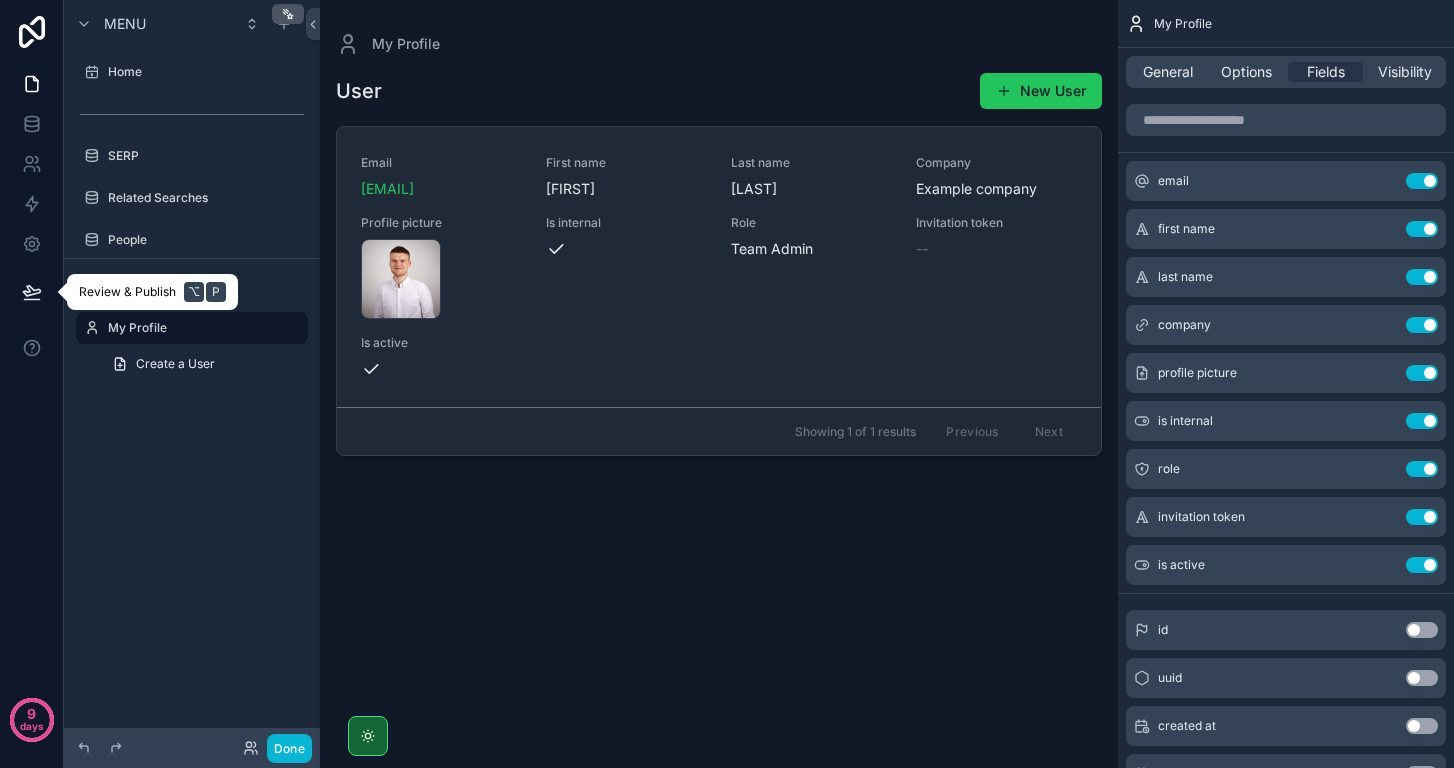click 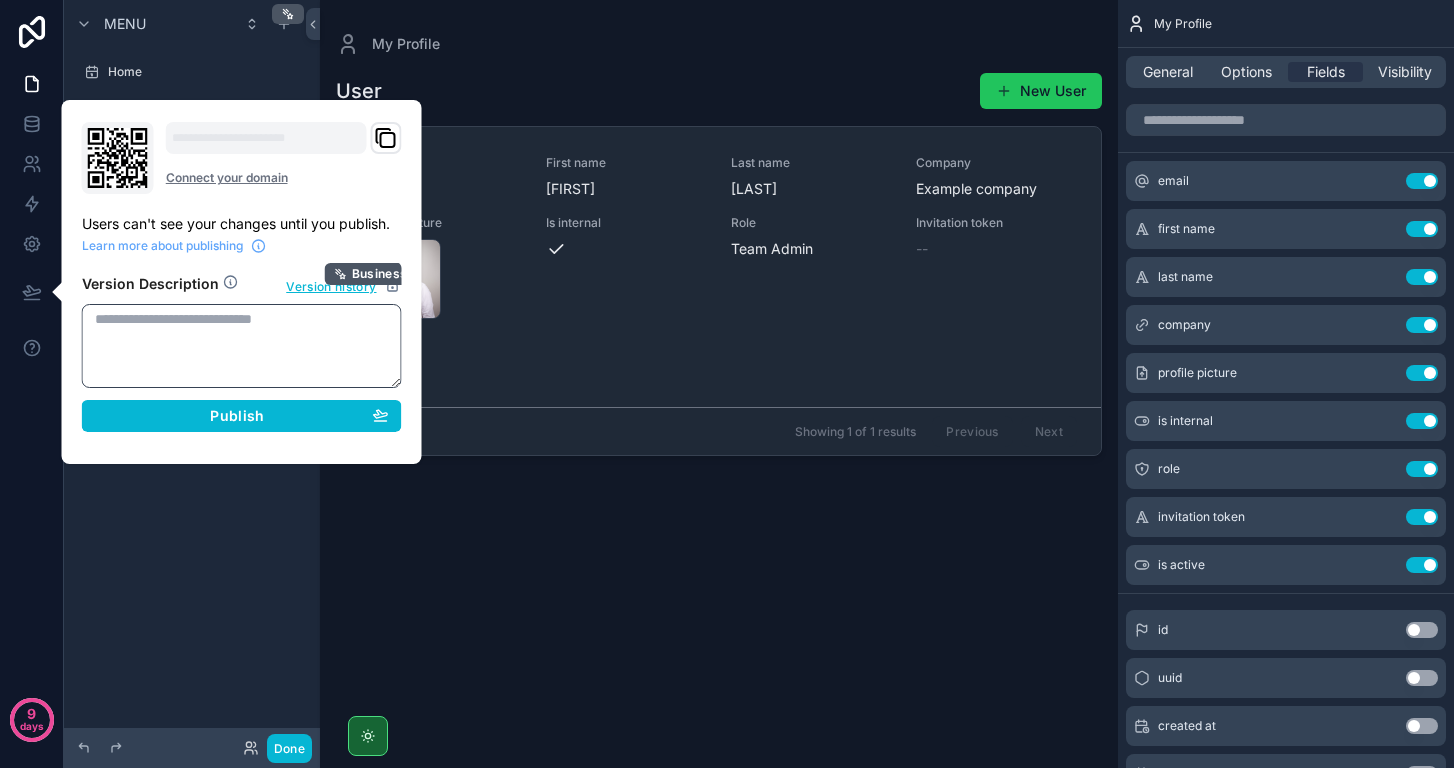 click at bounding box center (242, 346) 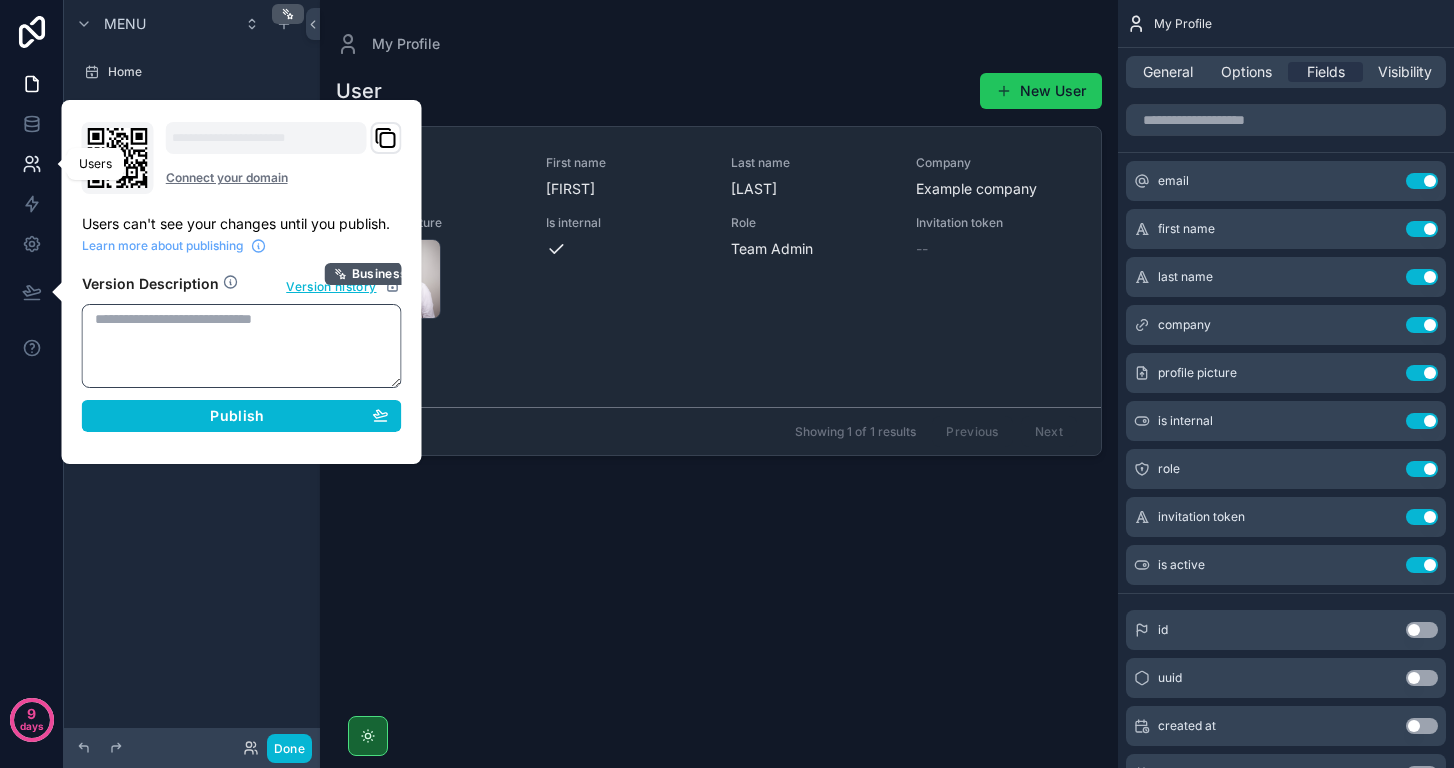 click 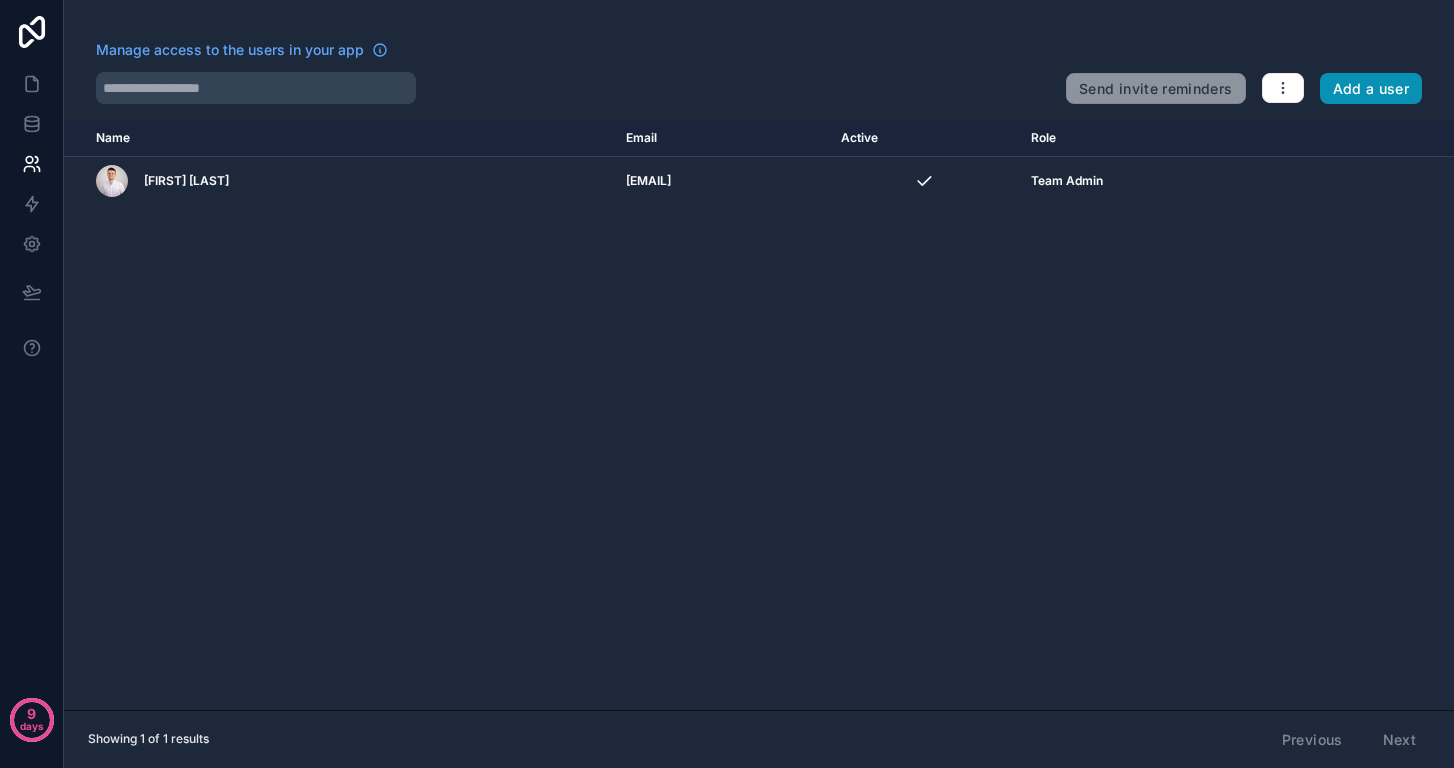 click on "Add a user" at bounding box center (1371, 89) 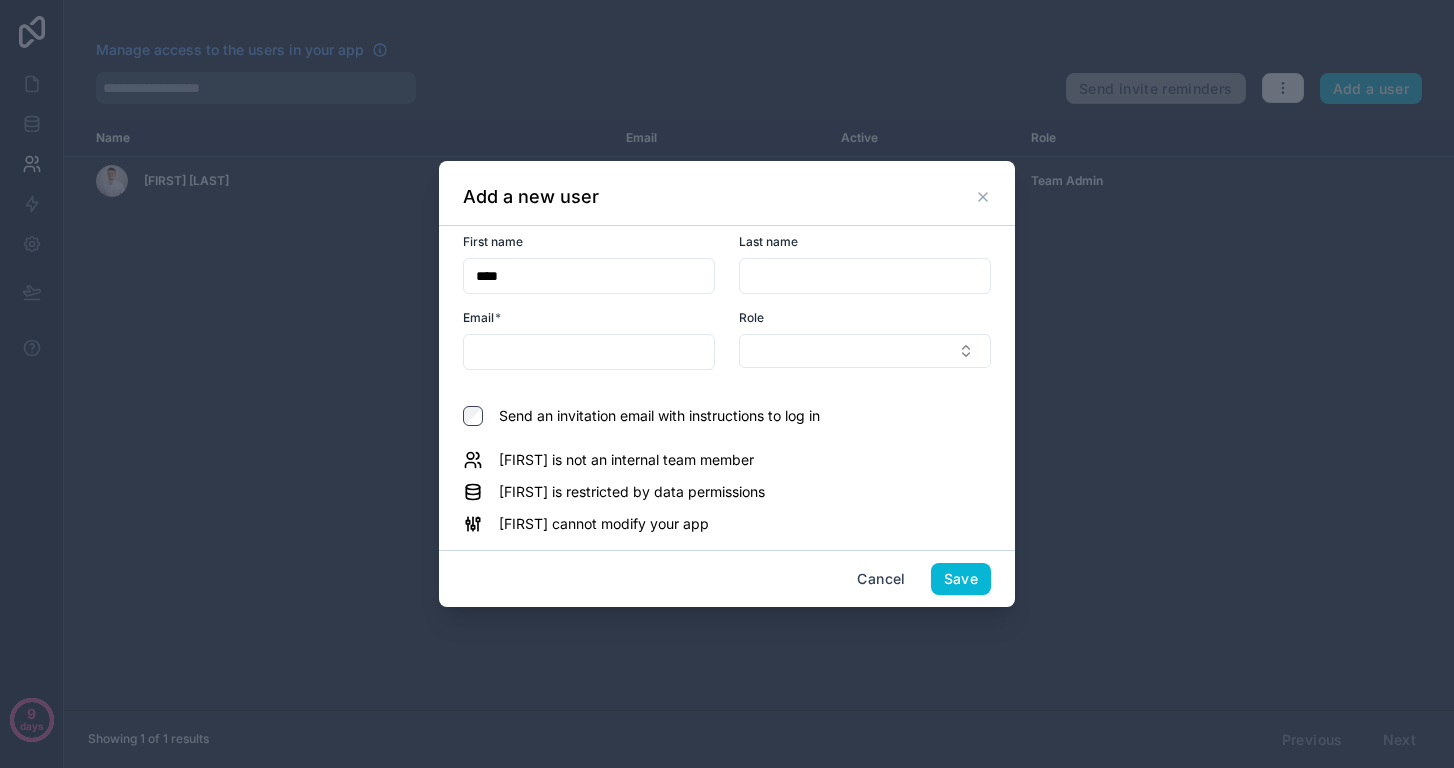 type on "****" 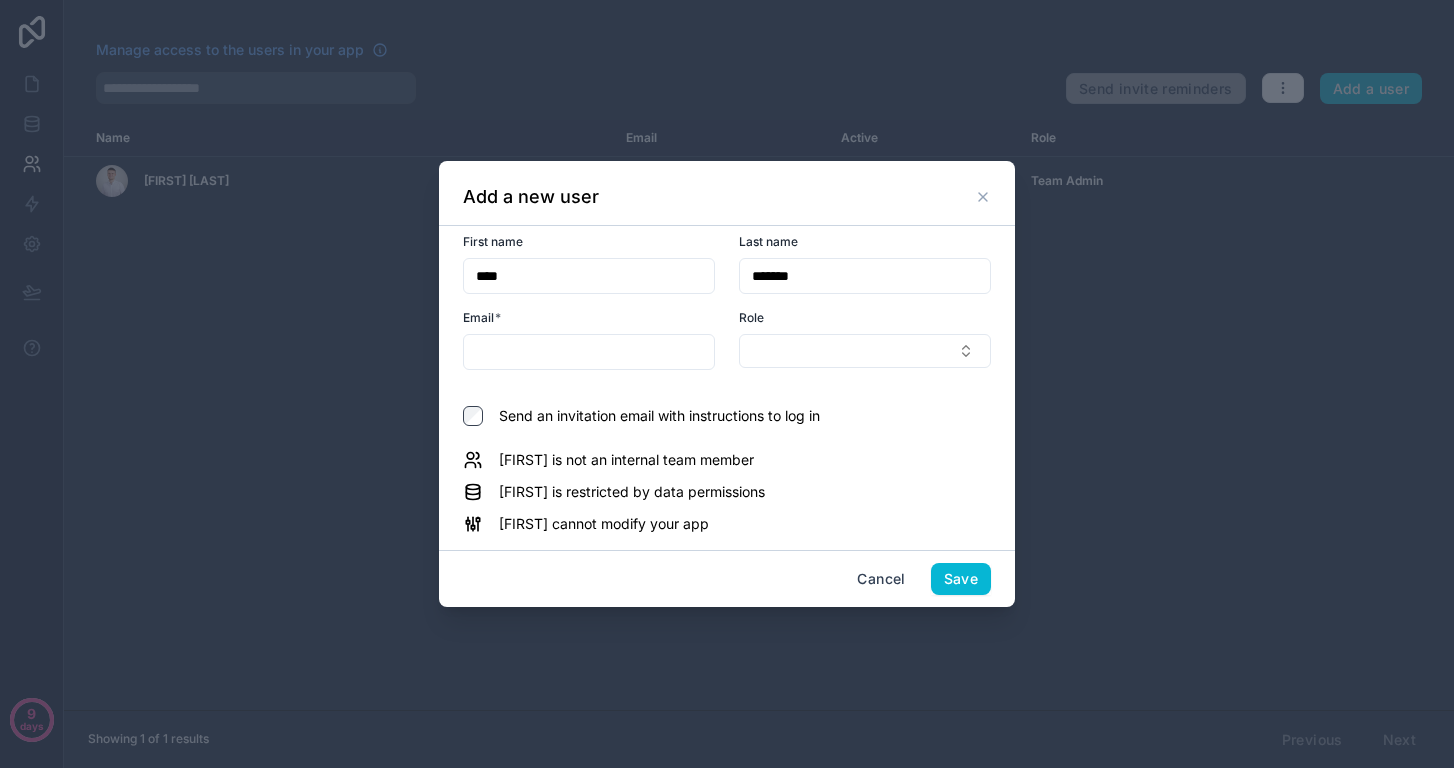 type on "*******" 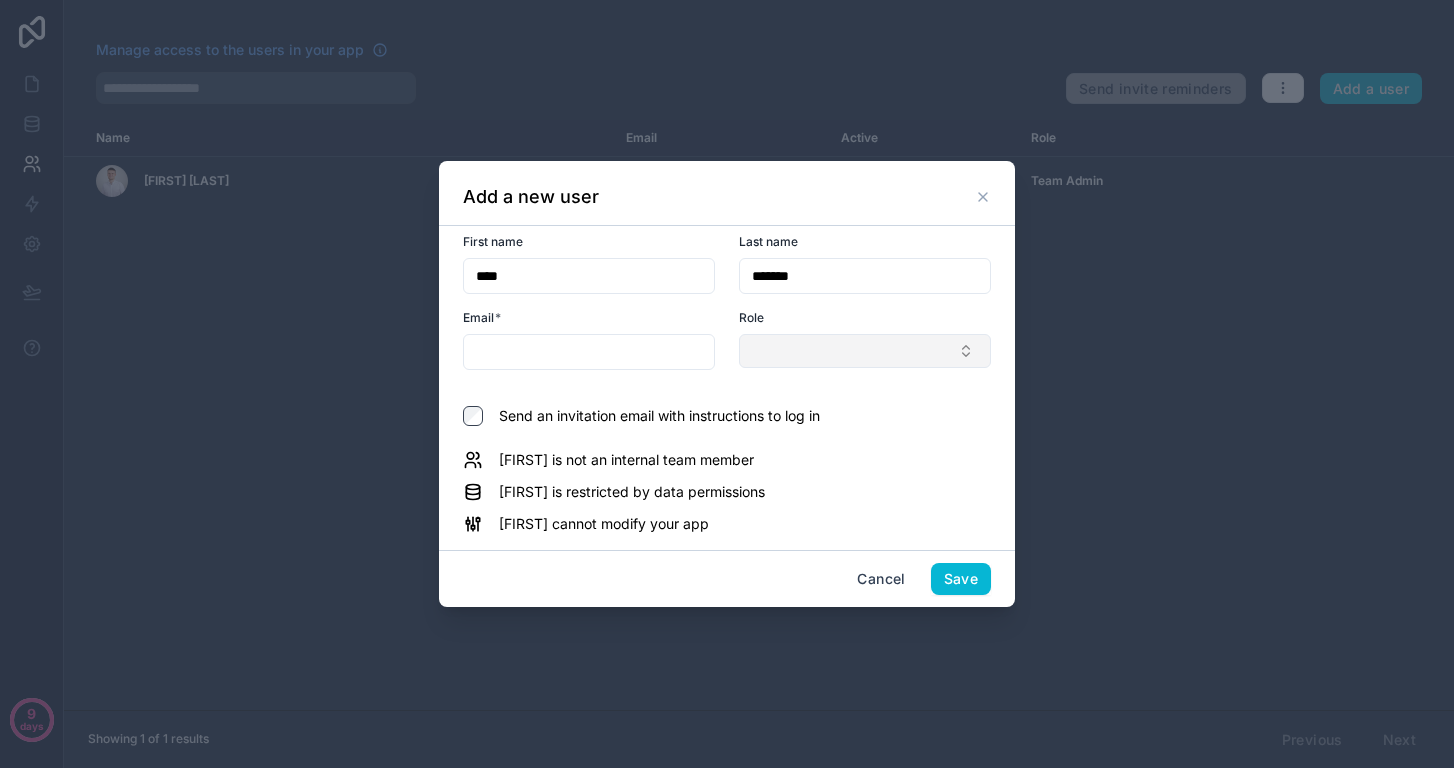 click at bounding box center [865, 351] 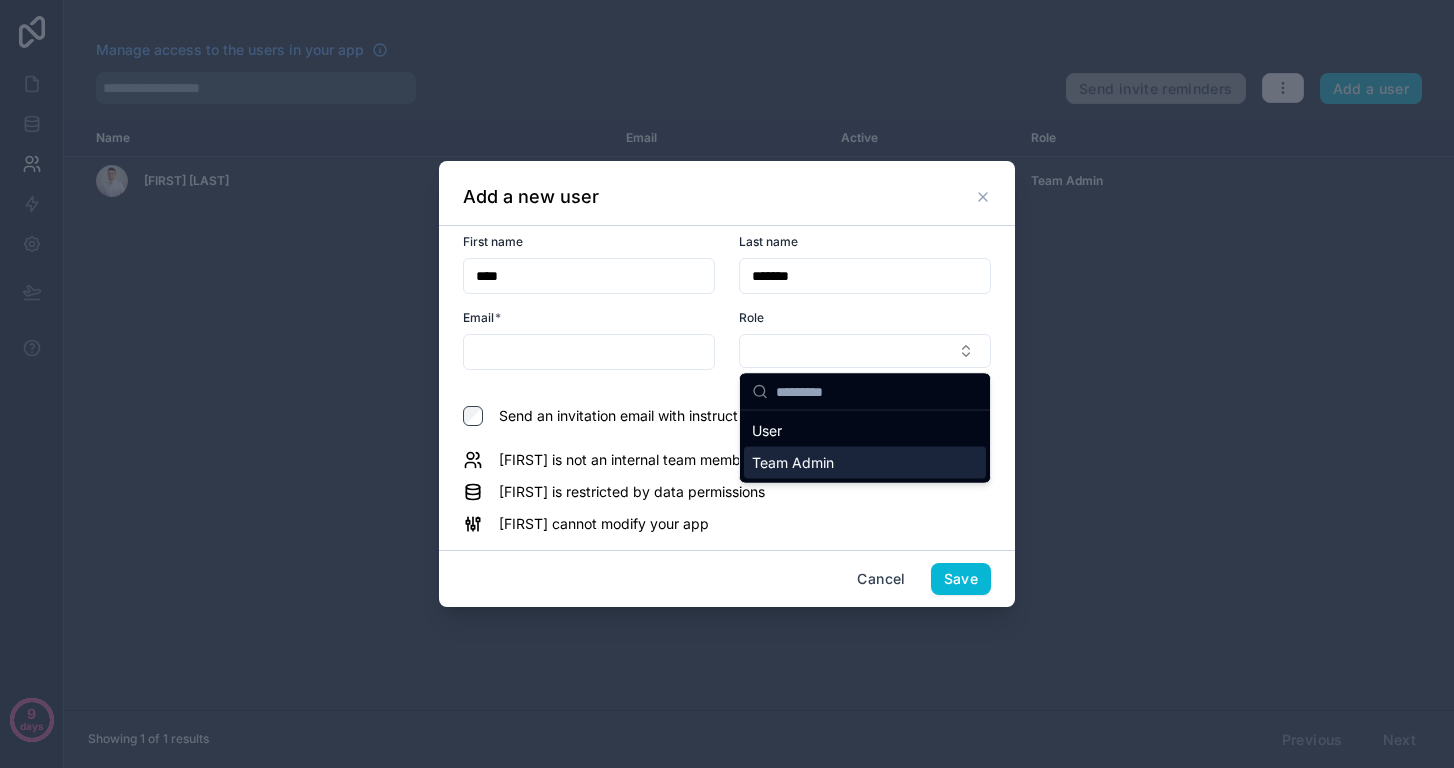 click on "Team Admin" at bounding box center [793, 463] 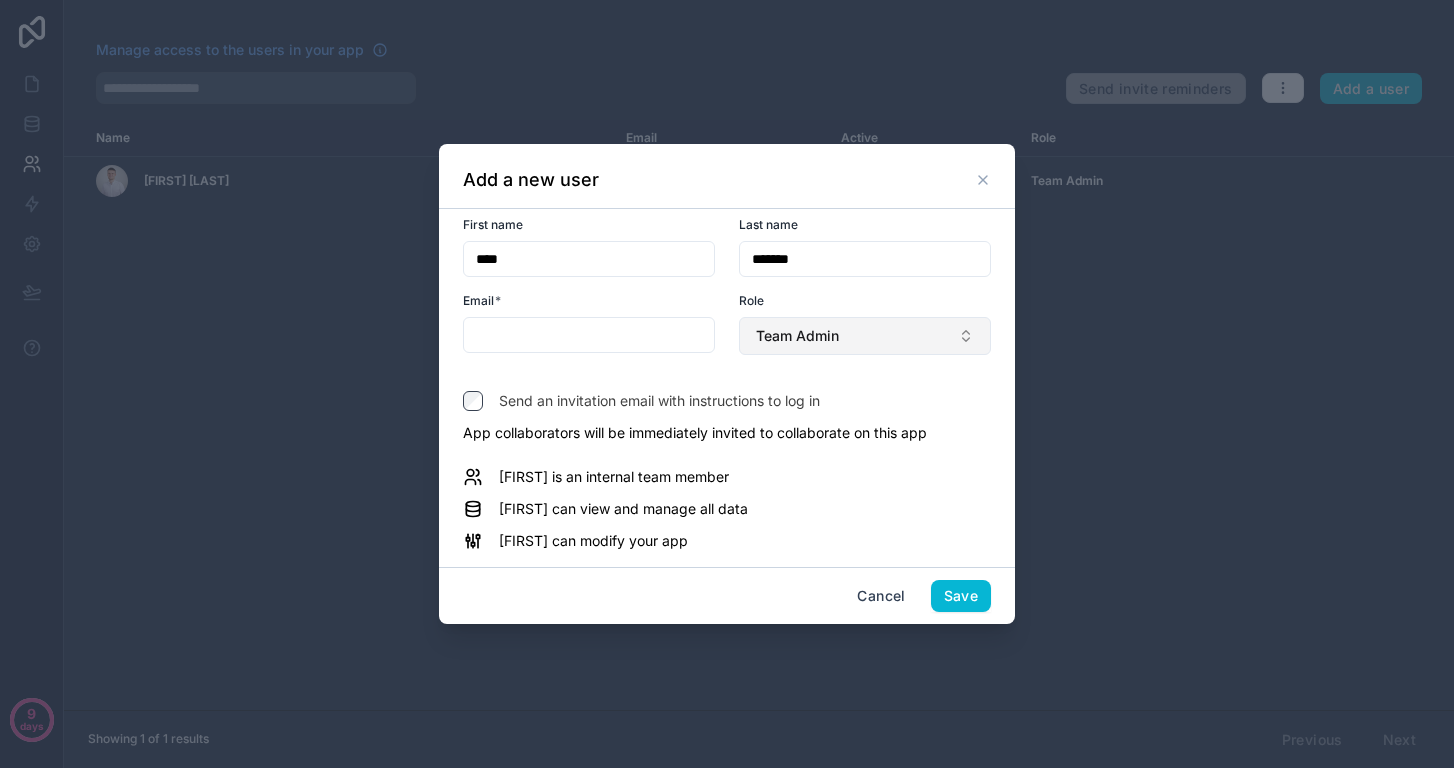 click on "Team Admin" at bounding box center (797, 336) 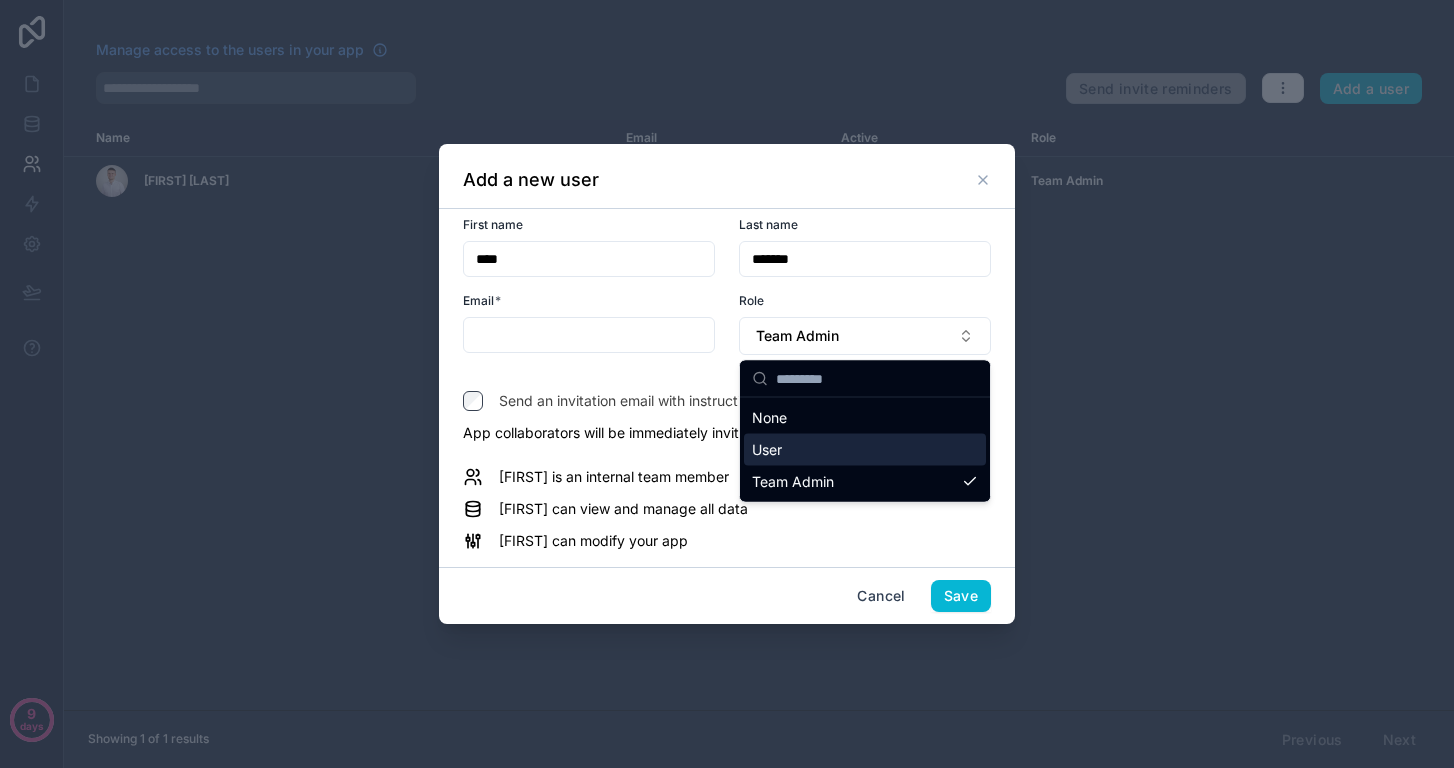 click on "User" at bounding box center (865, 450) 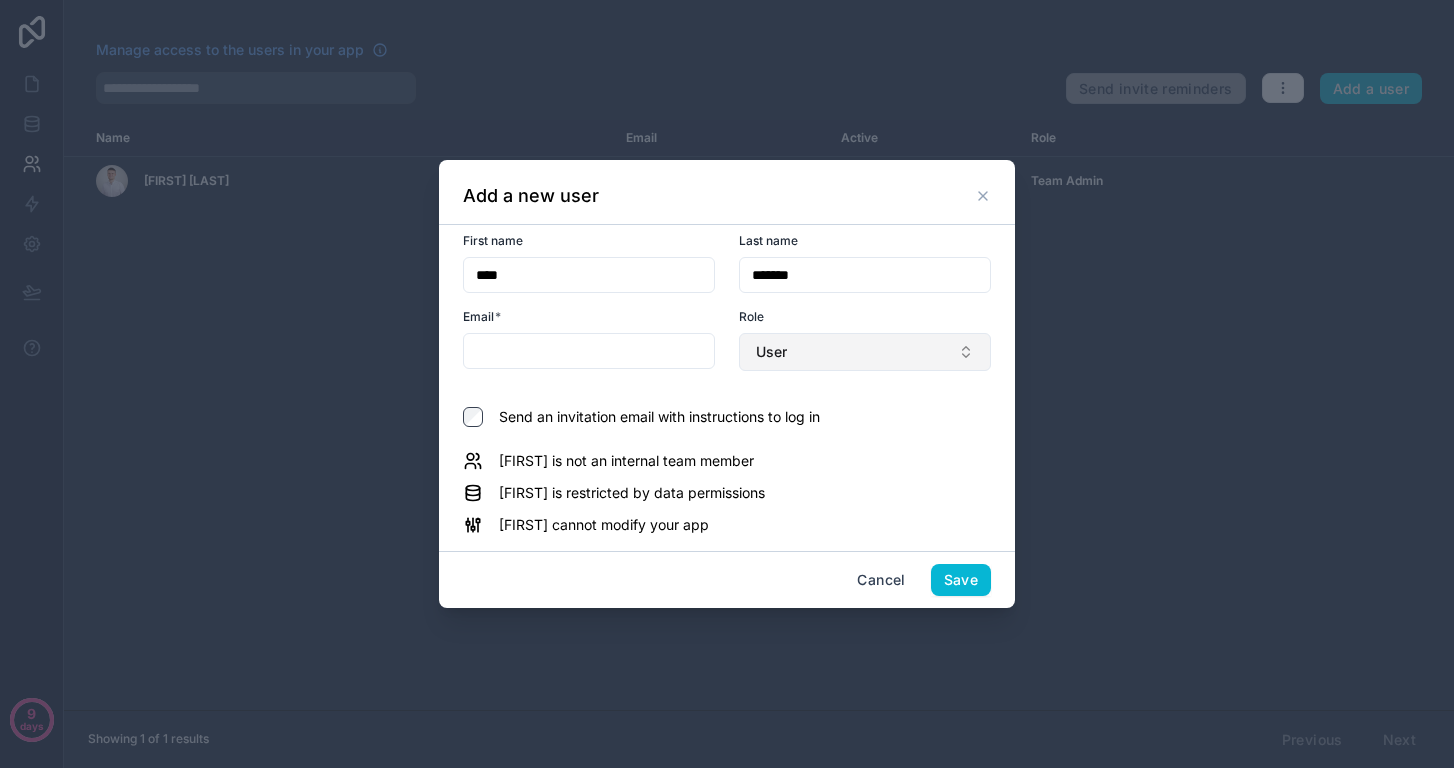 click on "User" at bounding box center [865, 352] 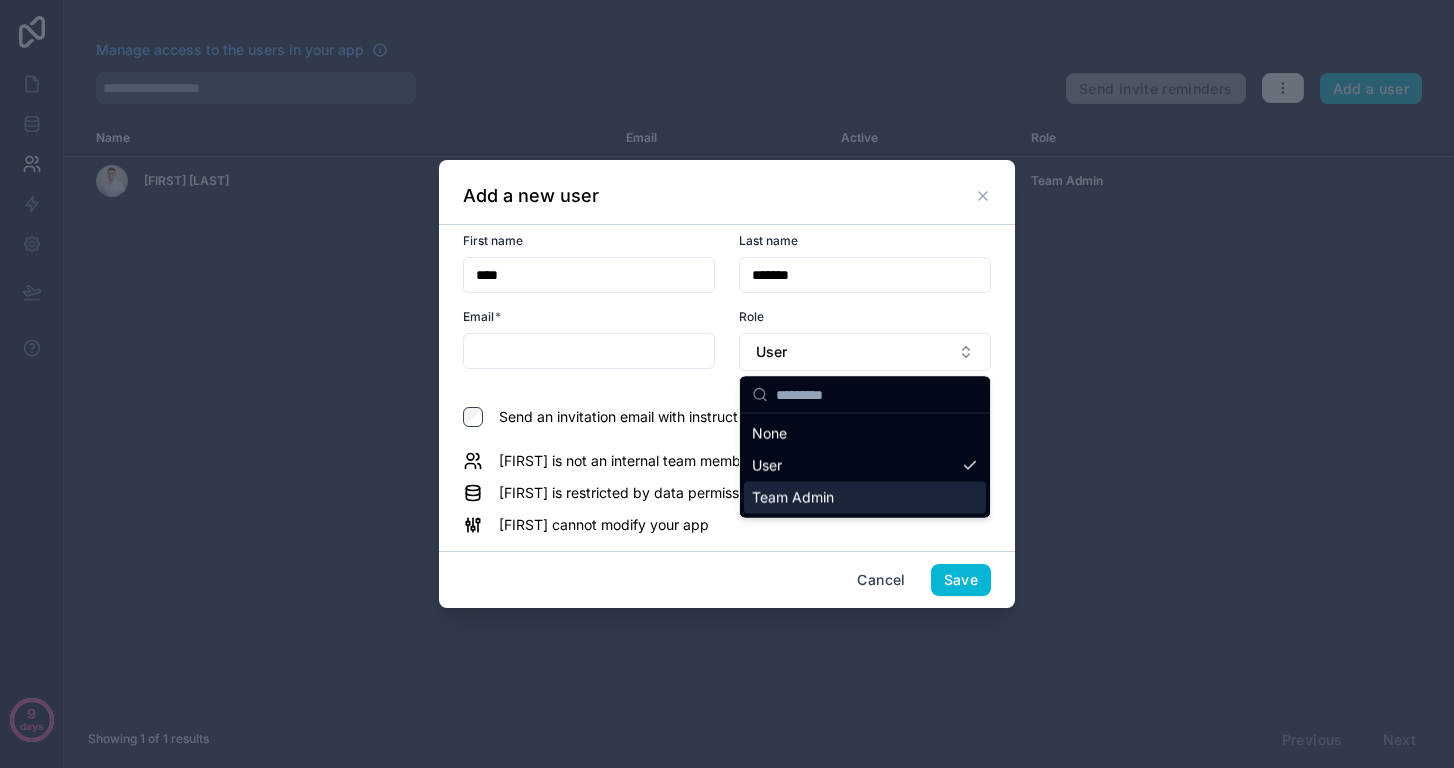 click on "Team Admin" at bounding box center (793, 498) 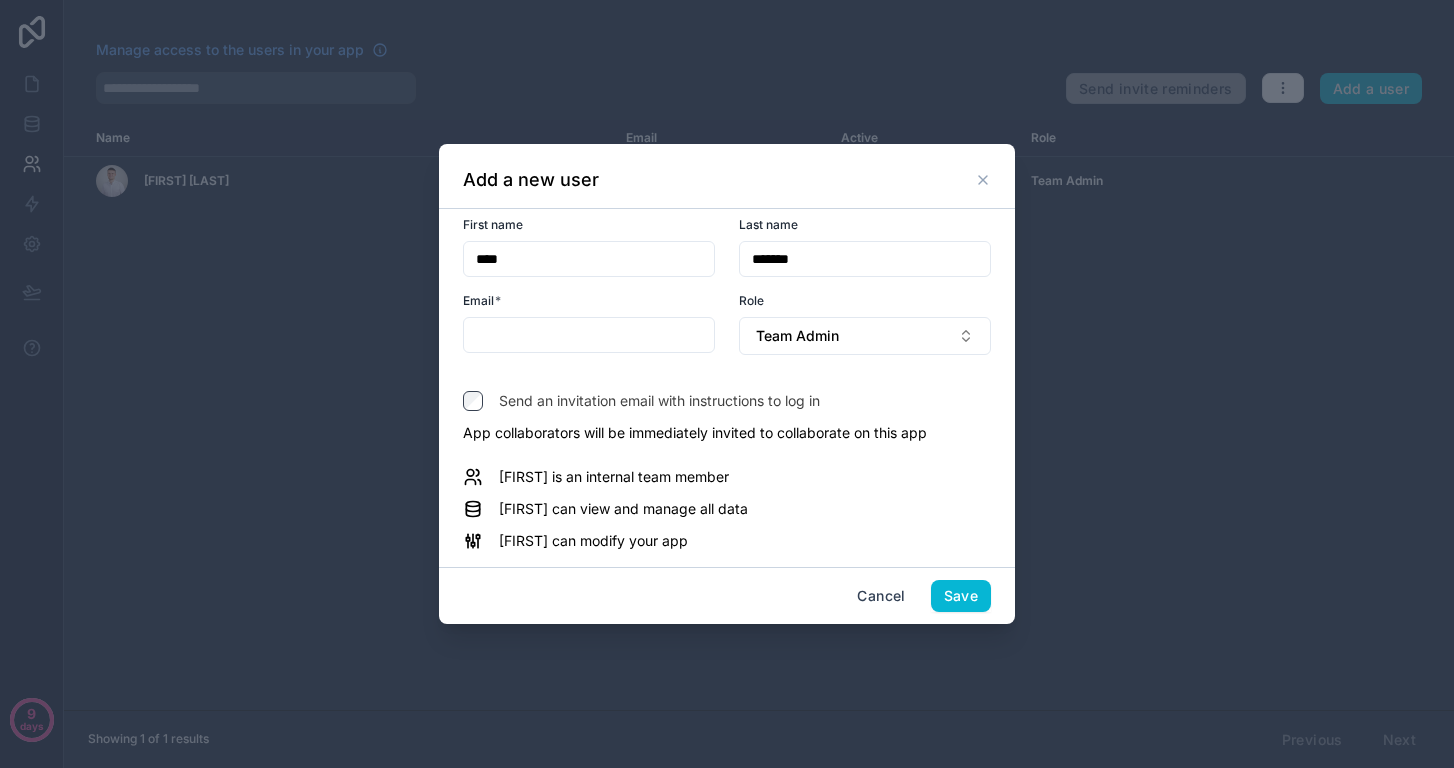 type 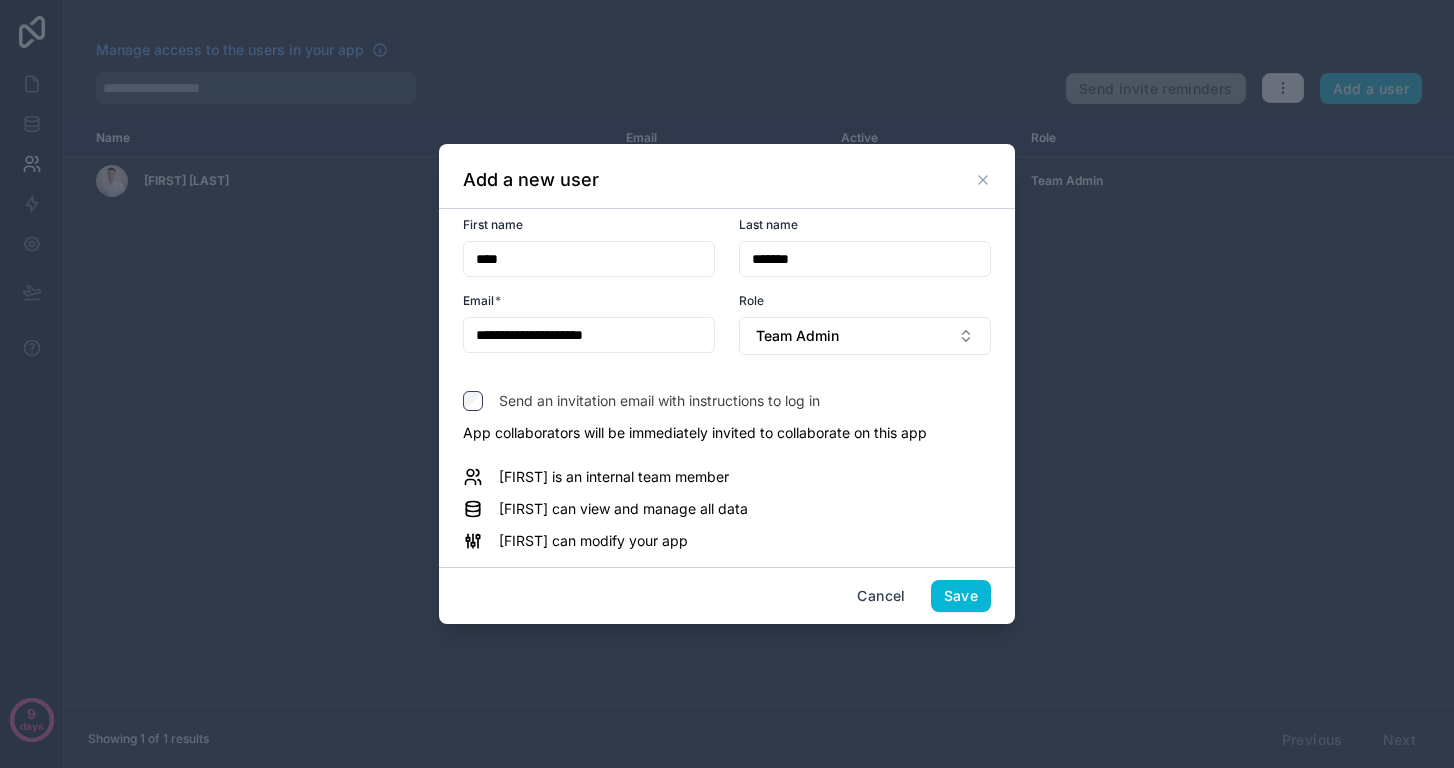 type on "**********" 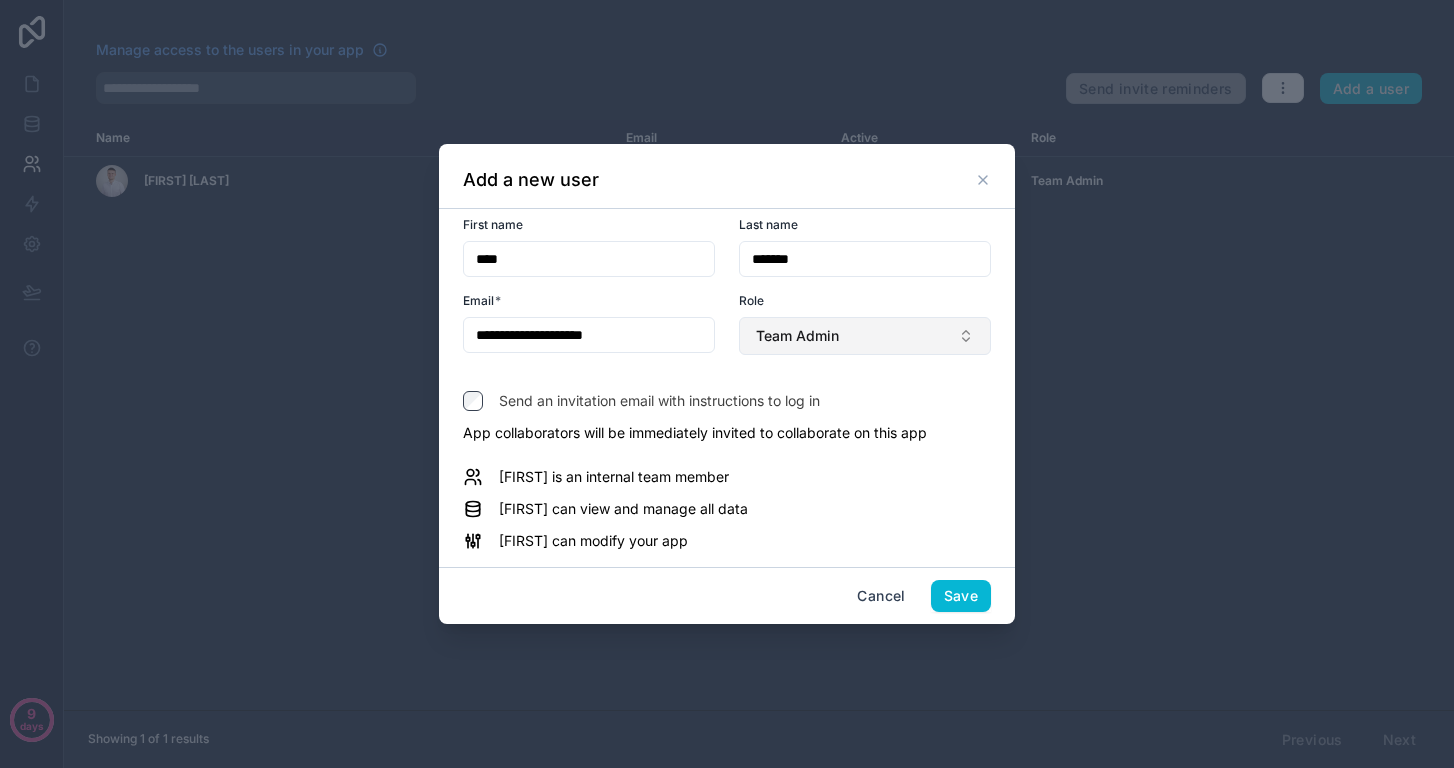 click on "Team Admin" at bounding box center (865, 336) 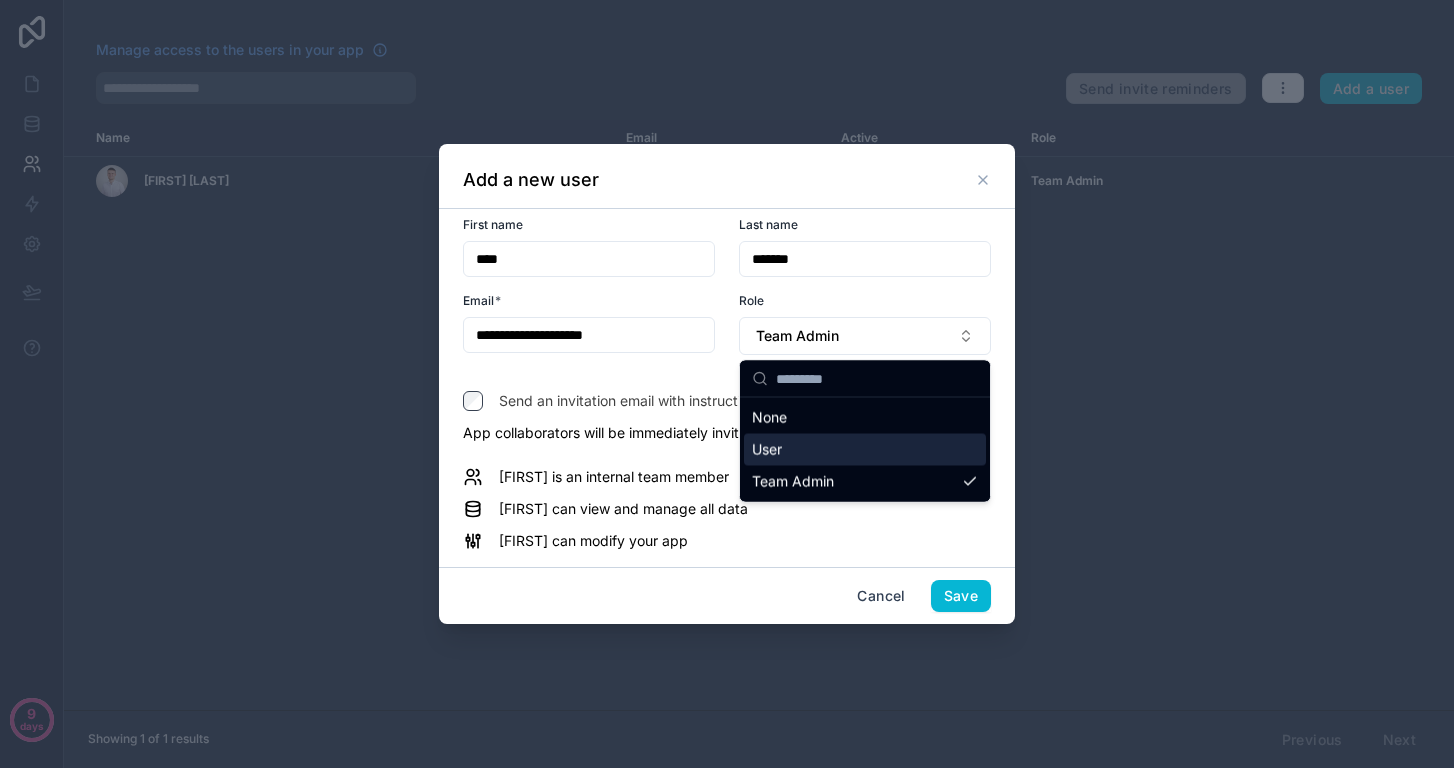 click on "User" at bounding box center [767, 450] 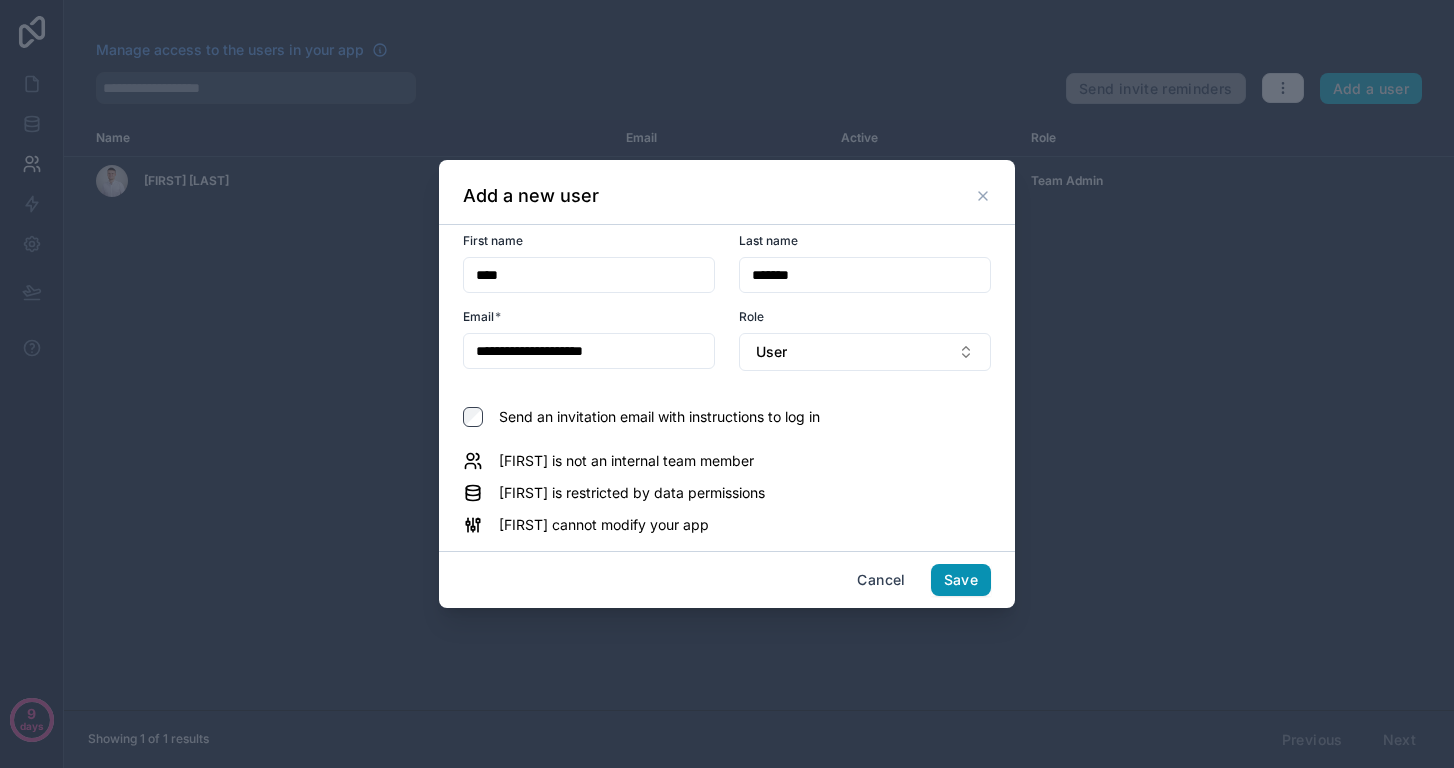 click on "Save" at bounding box center [961, 580] 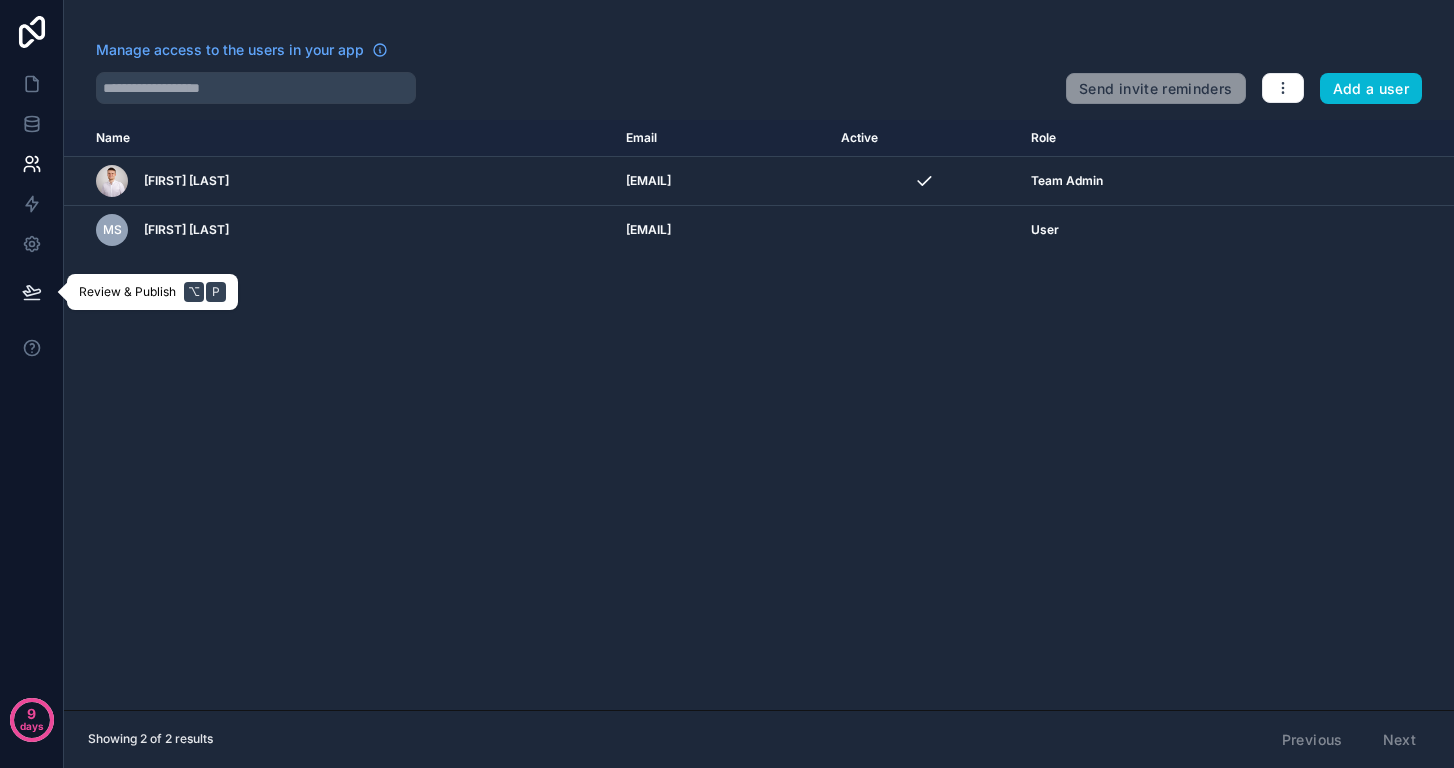 click 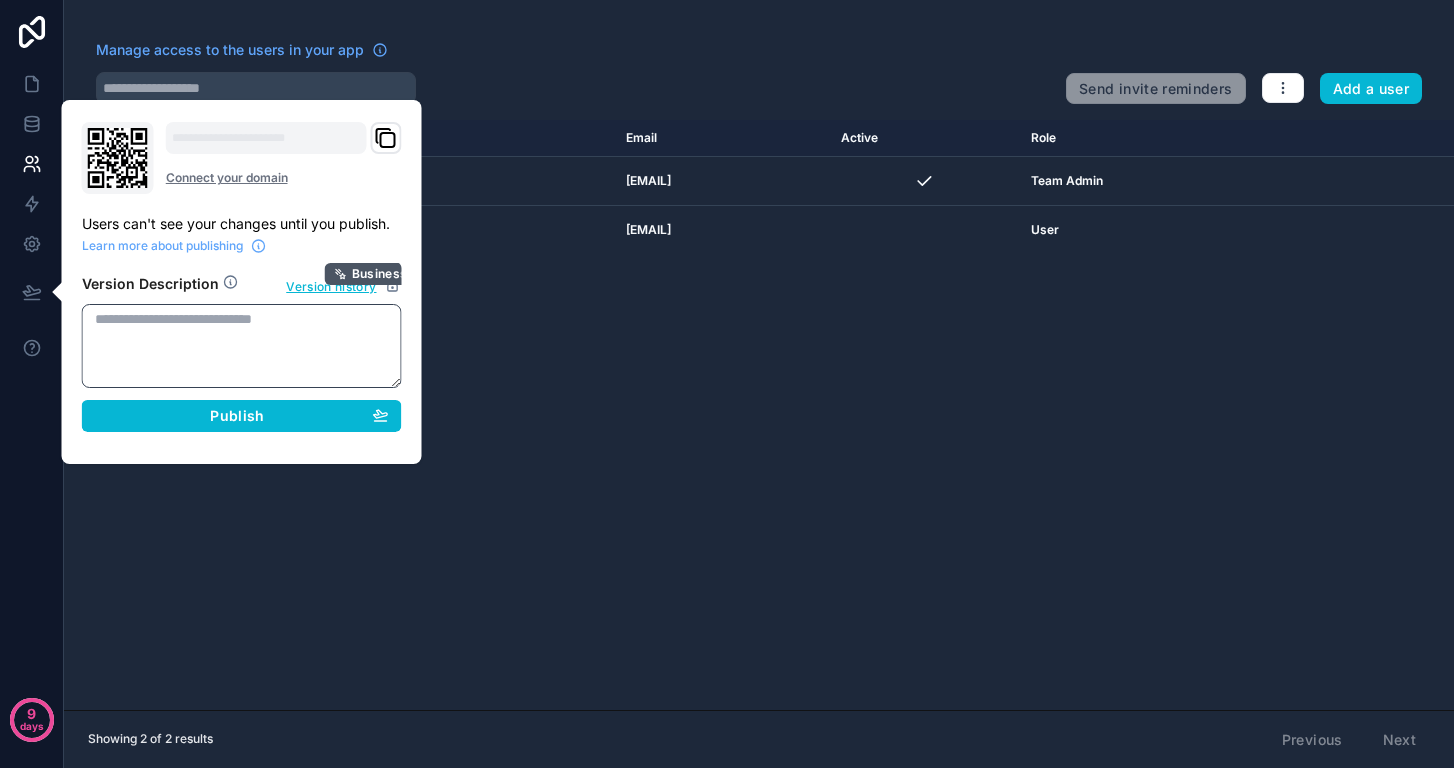 click on "Name Email Active Role userTable.email Luis Hanke luis.hanke@sxces.com Team Admin MS Marc Schoene marc.schoene@sxces.de User" at bounding box center (759, 415) 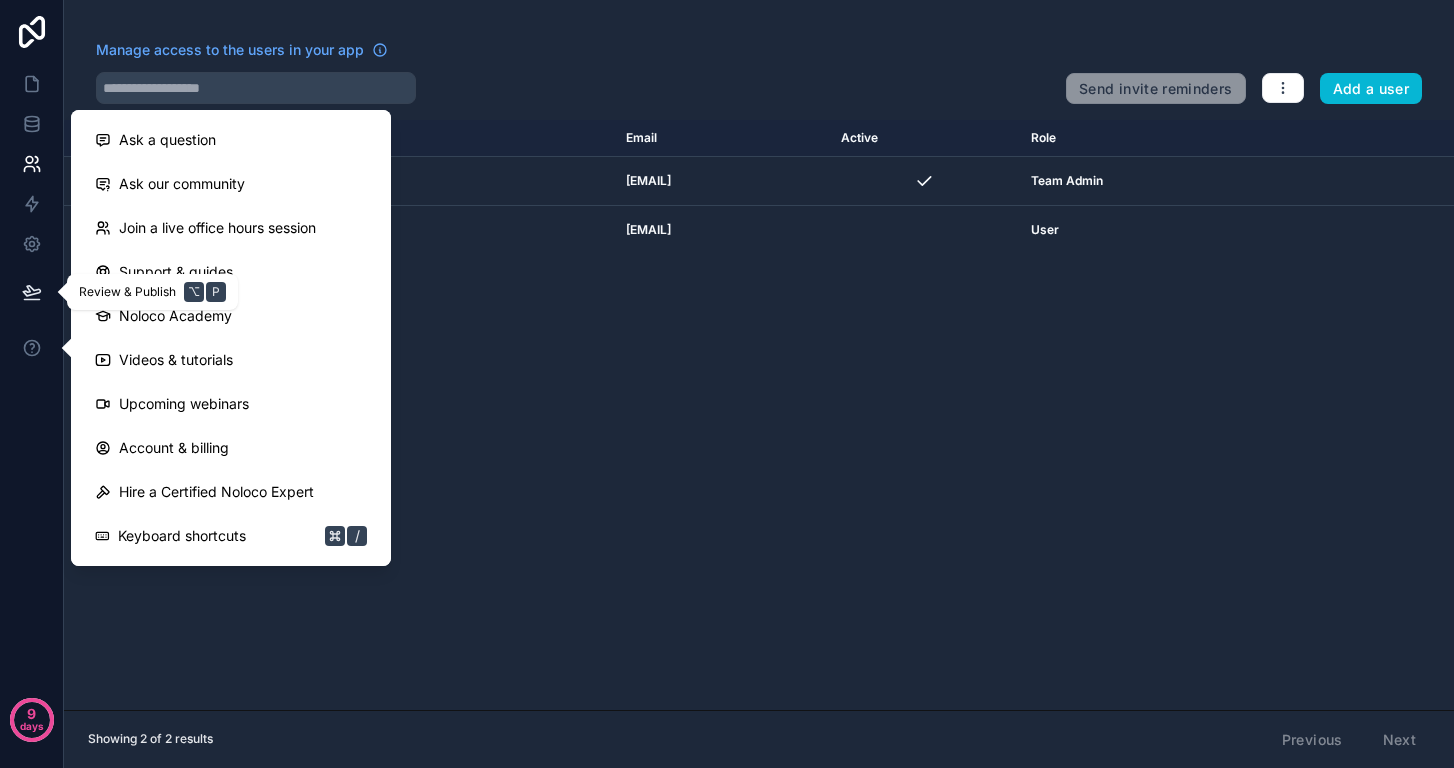 click 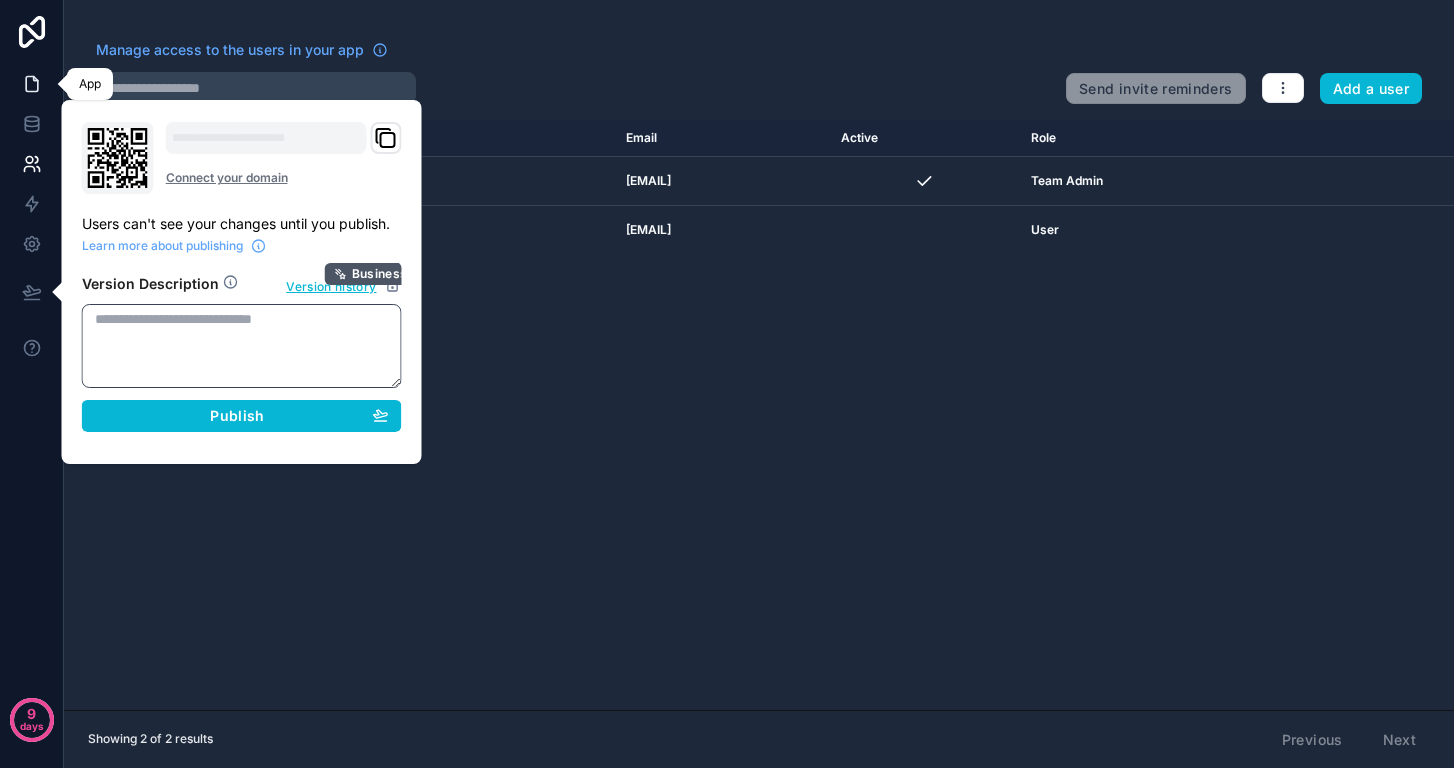 click at bounding box center [31, 84] 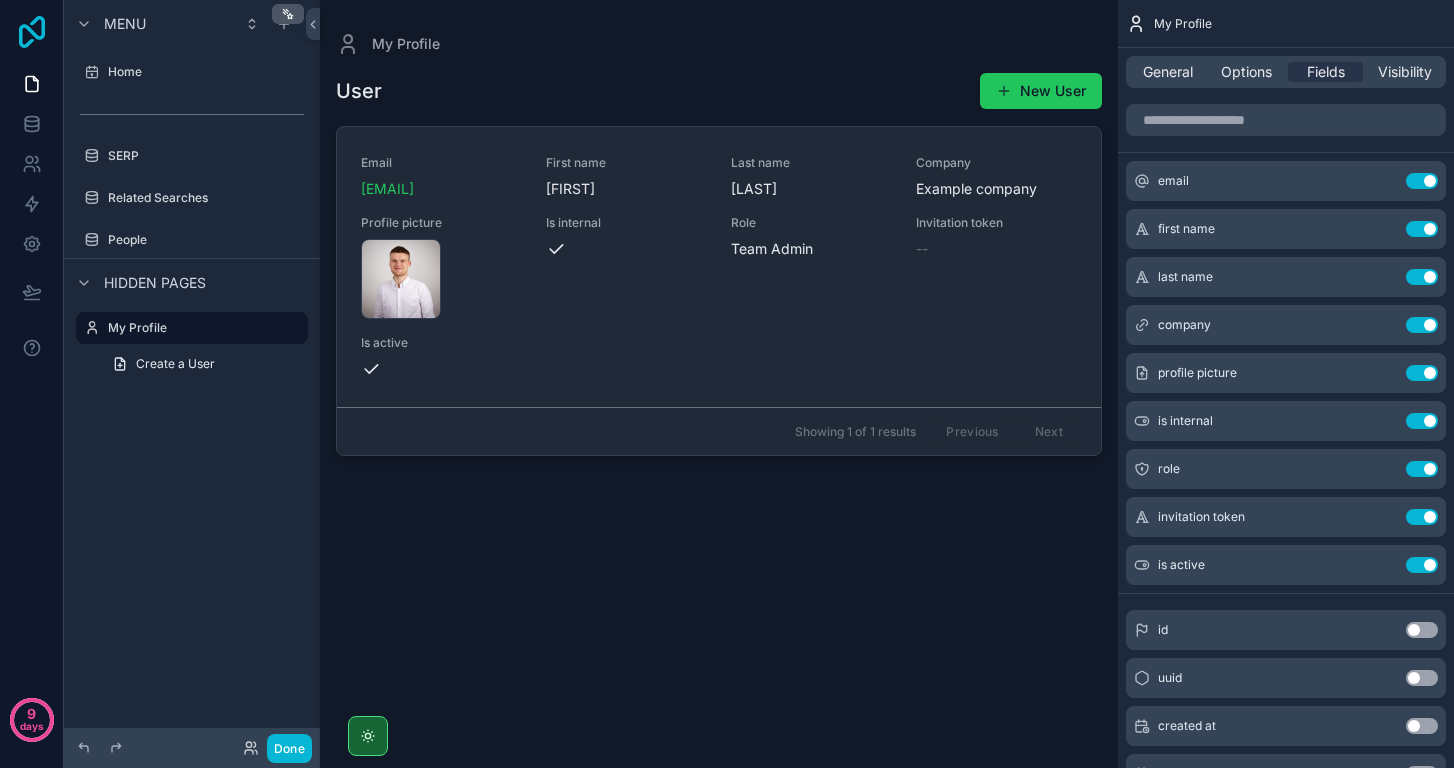 click 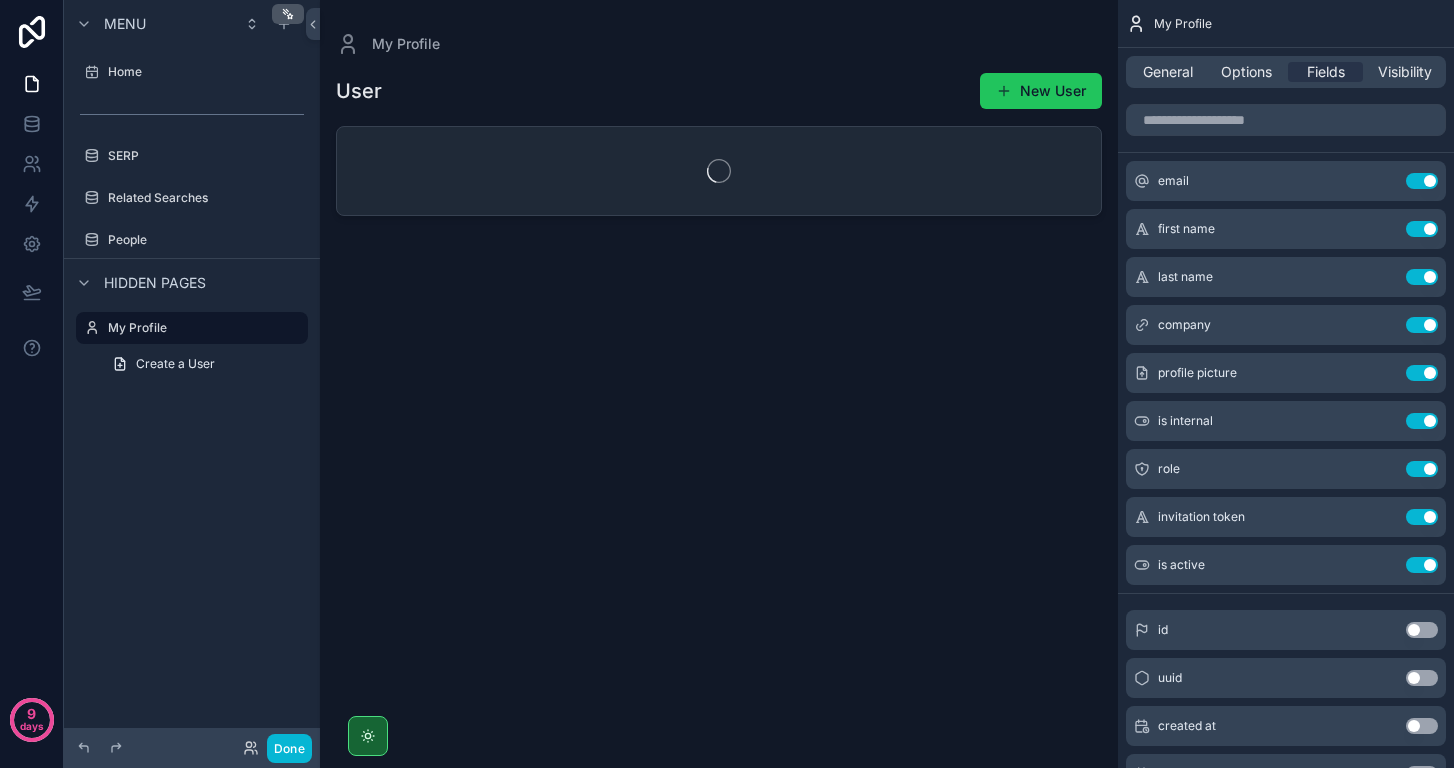scroll, scrollTop: 0, scrollLeft: 0, axis: both 